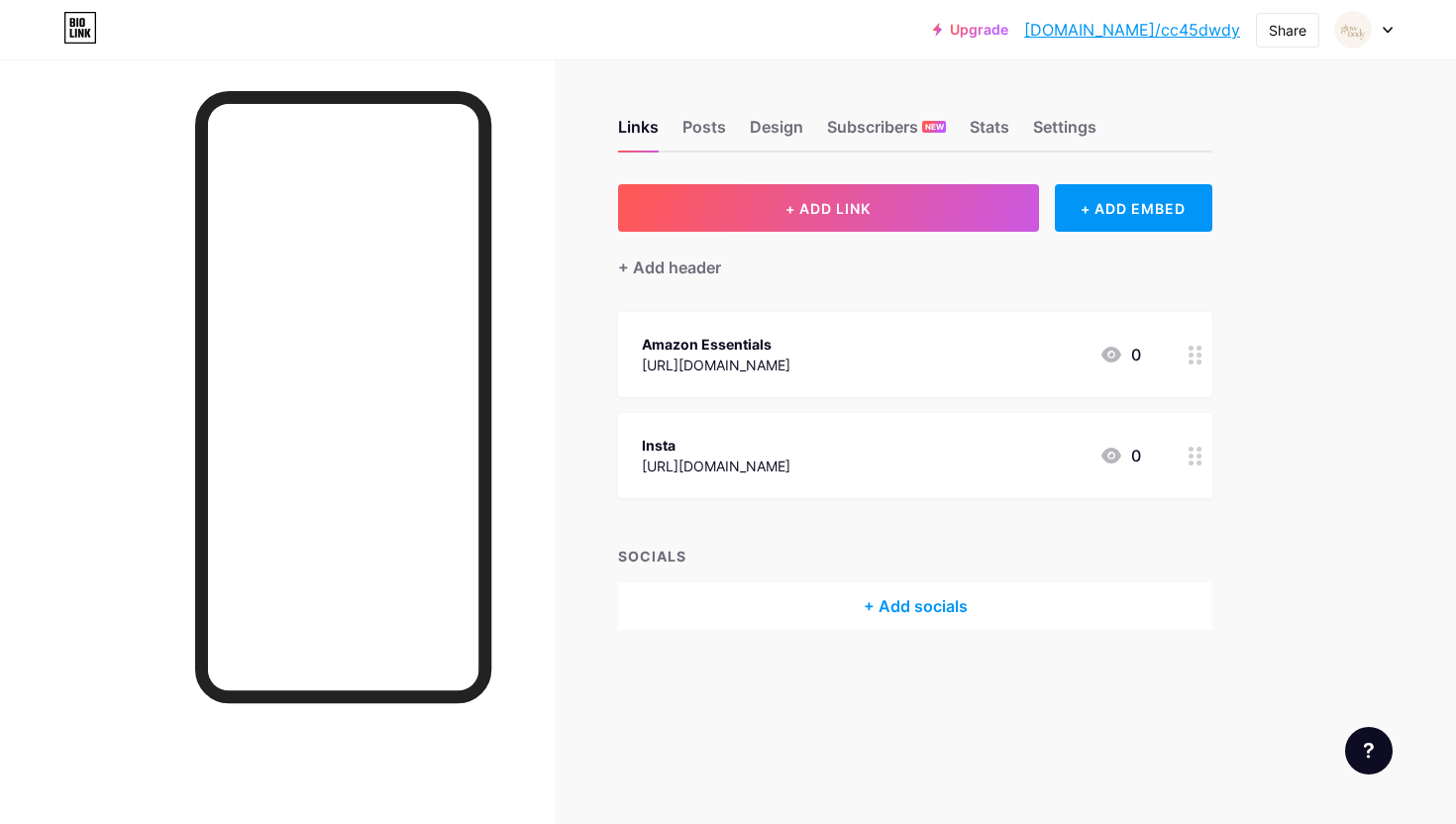 scroll, scrollTop: 0, scrollLeft: 0, axis: both 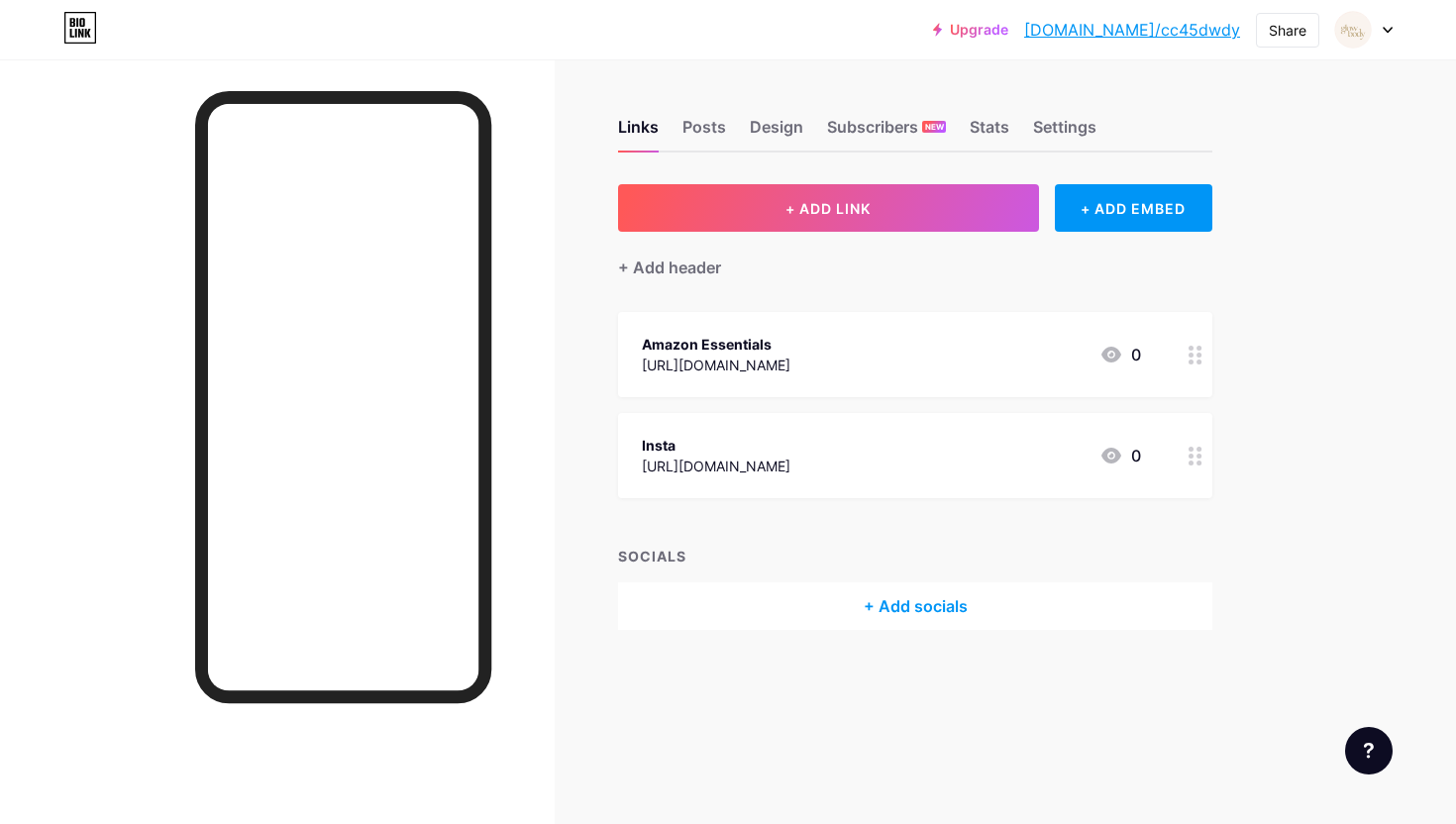 click at bounding box center [1364, 30] 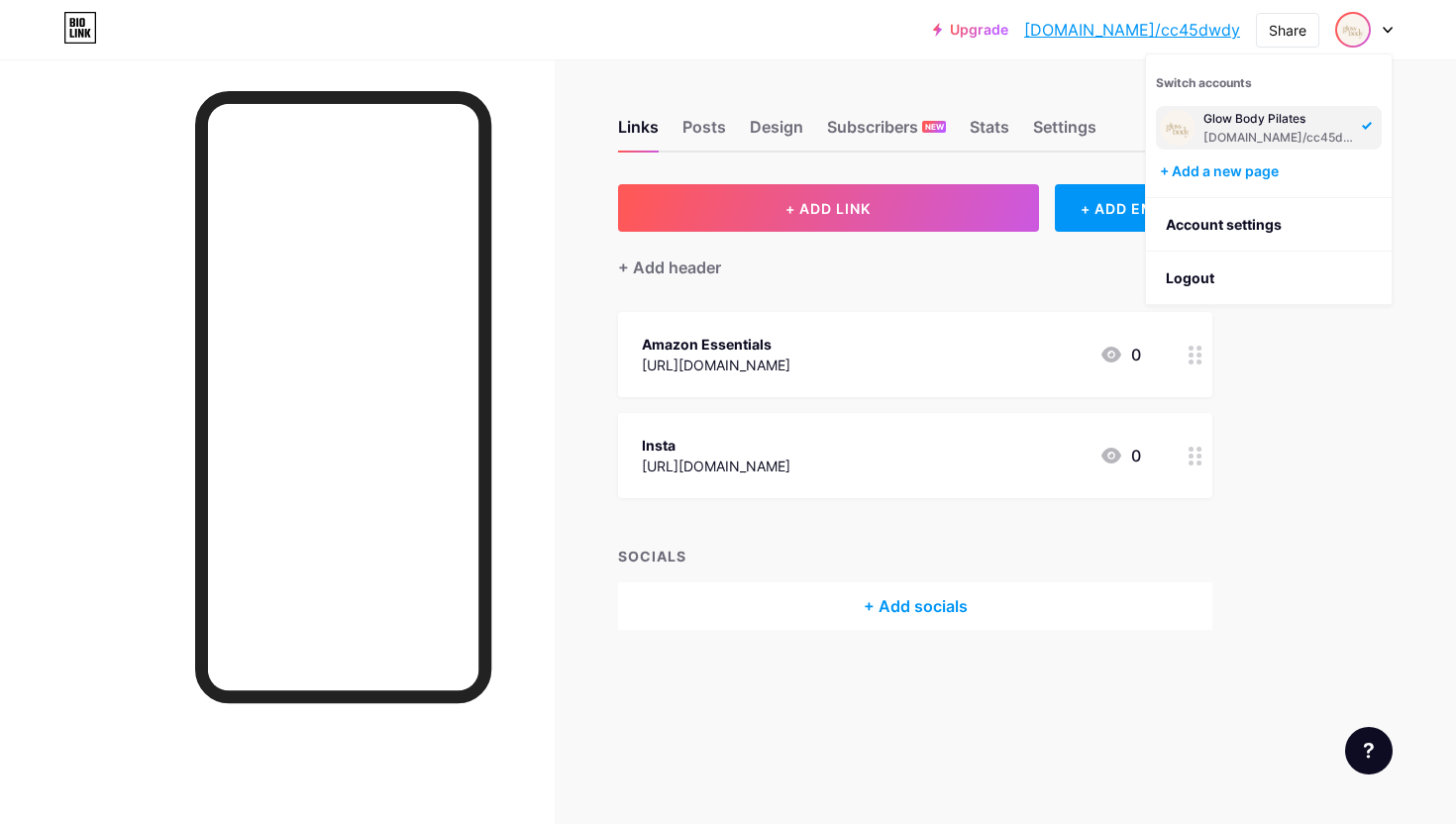 click at bounding box center (1364, 30) 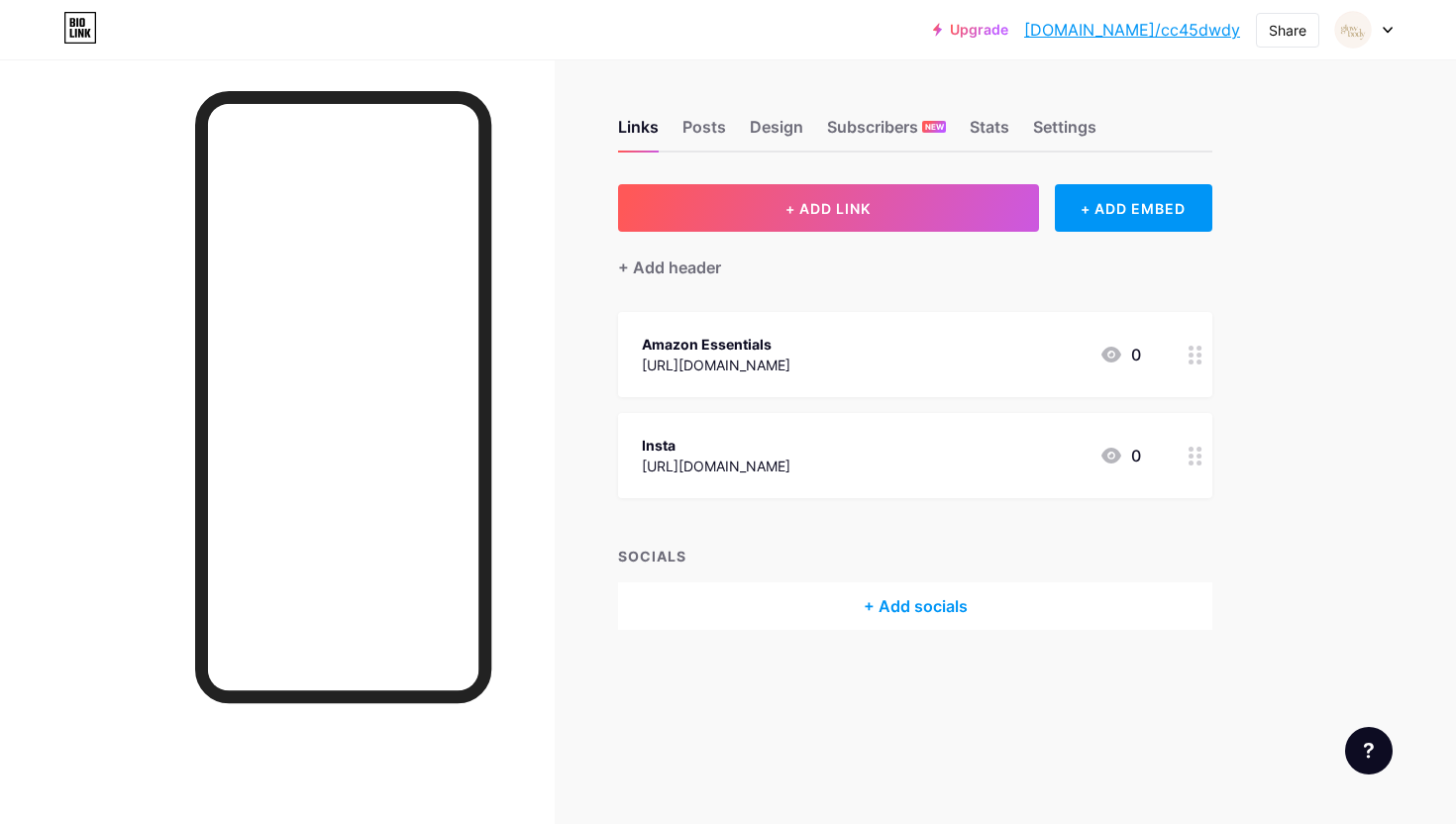 click on "Insta" at bounding box center [716, 445] 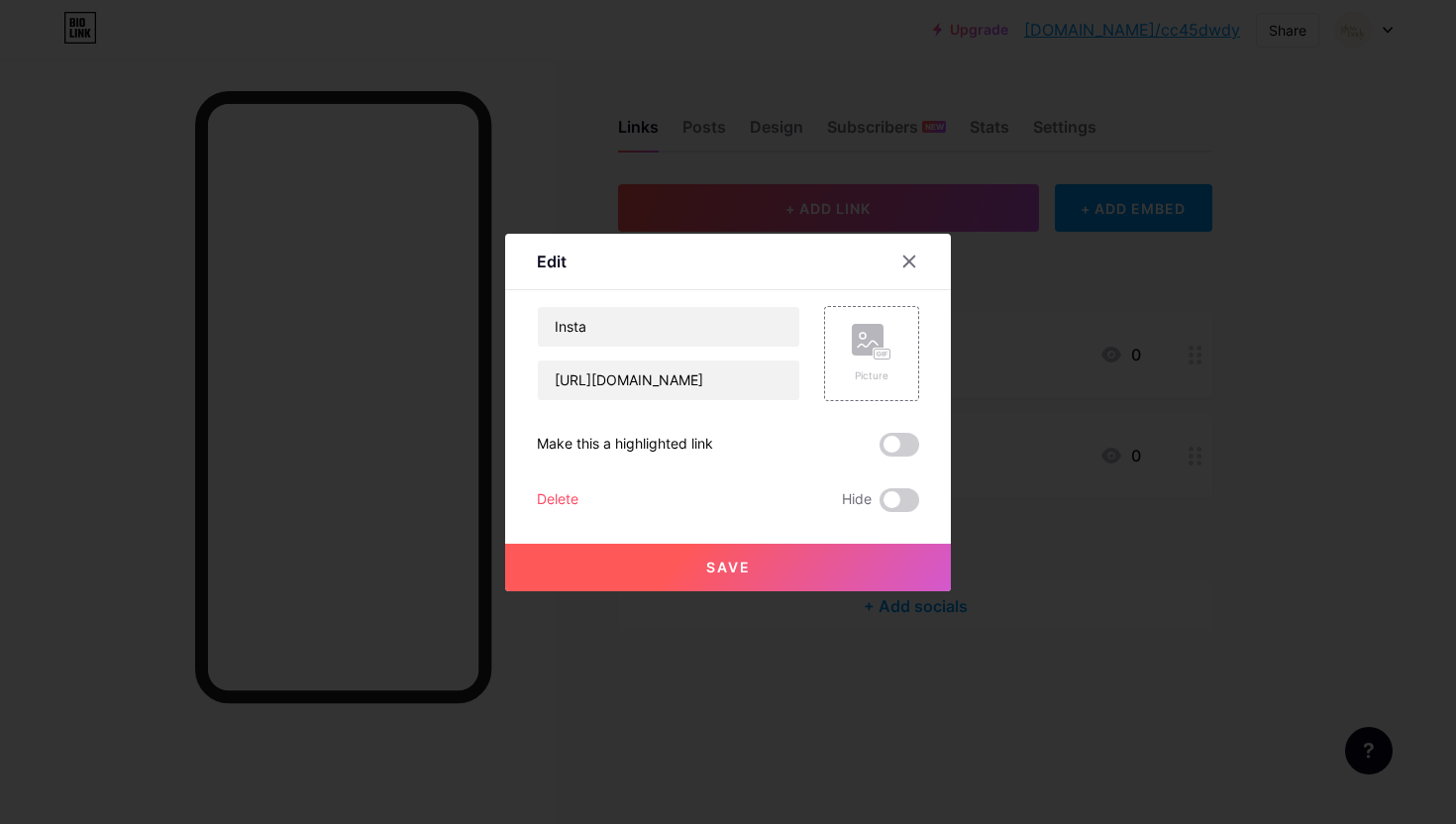 click on "Make this a highlighted link" at bounding box center (625, 445) 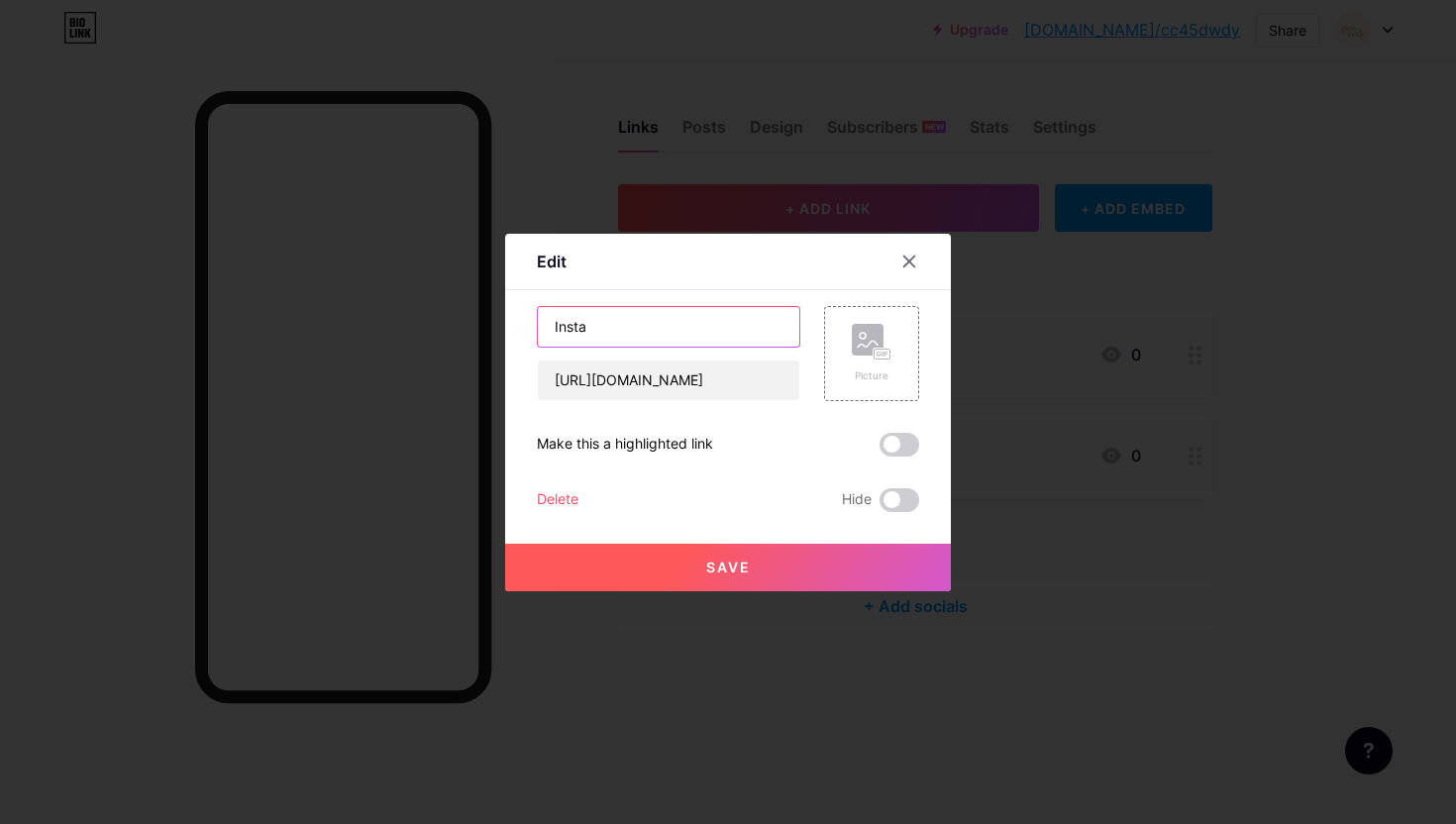 click on "Insta" at bounding box center (669, 327) 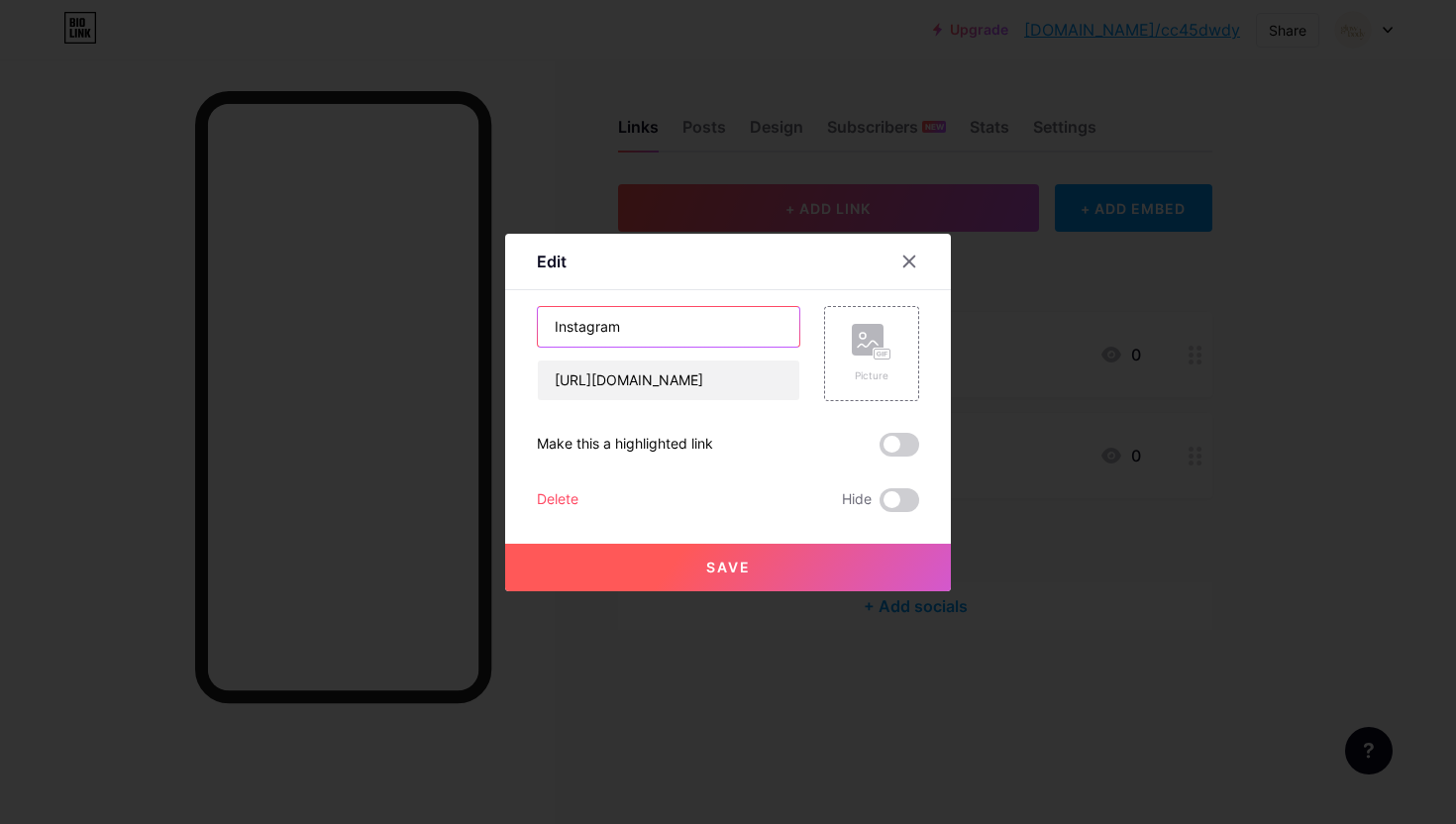 type on "Instagram" 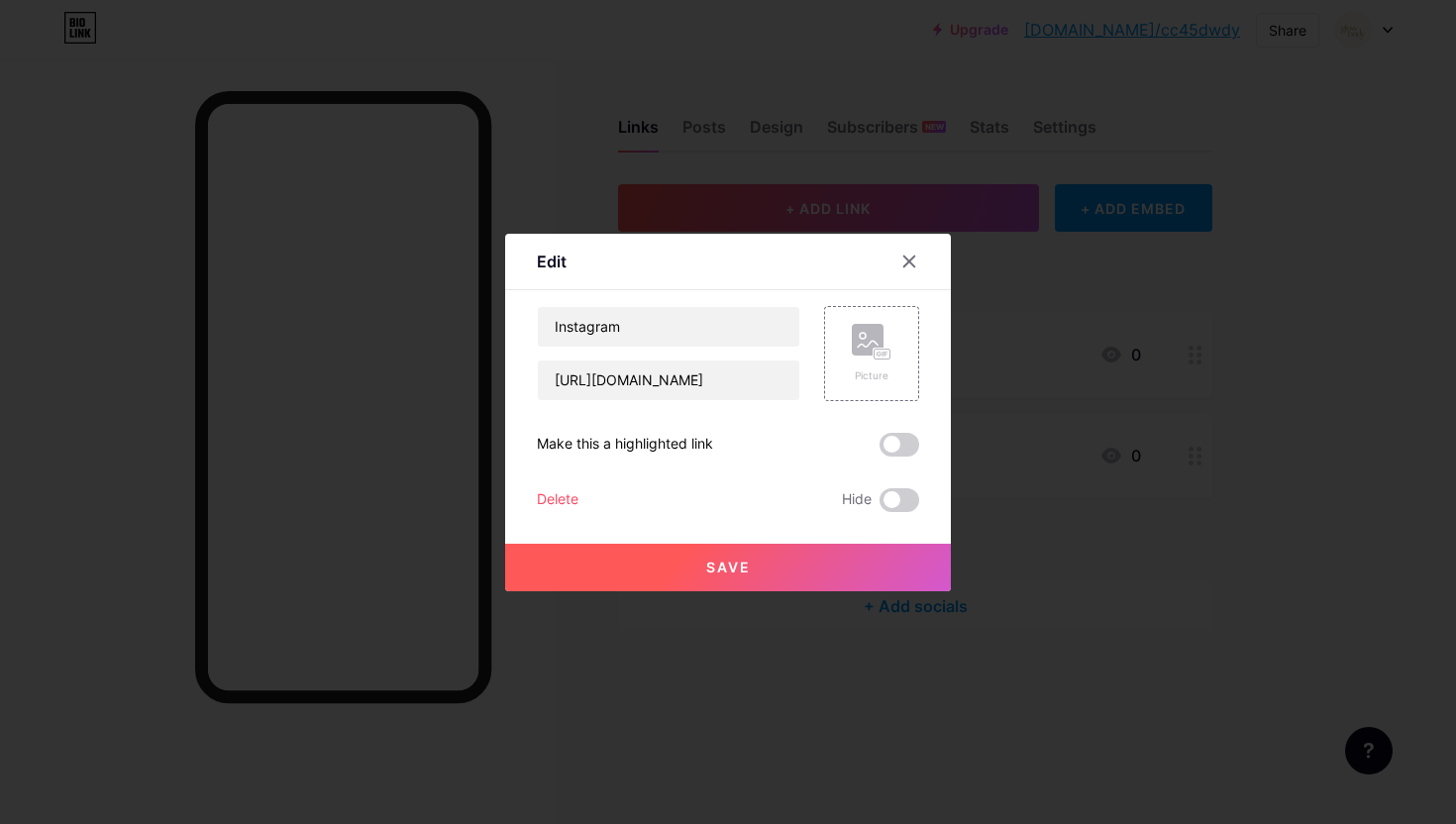 click on "Save" at bounding box center (728, 566) 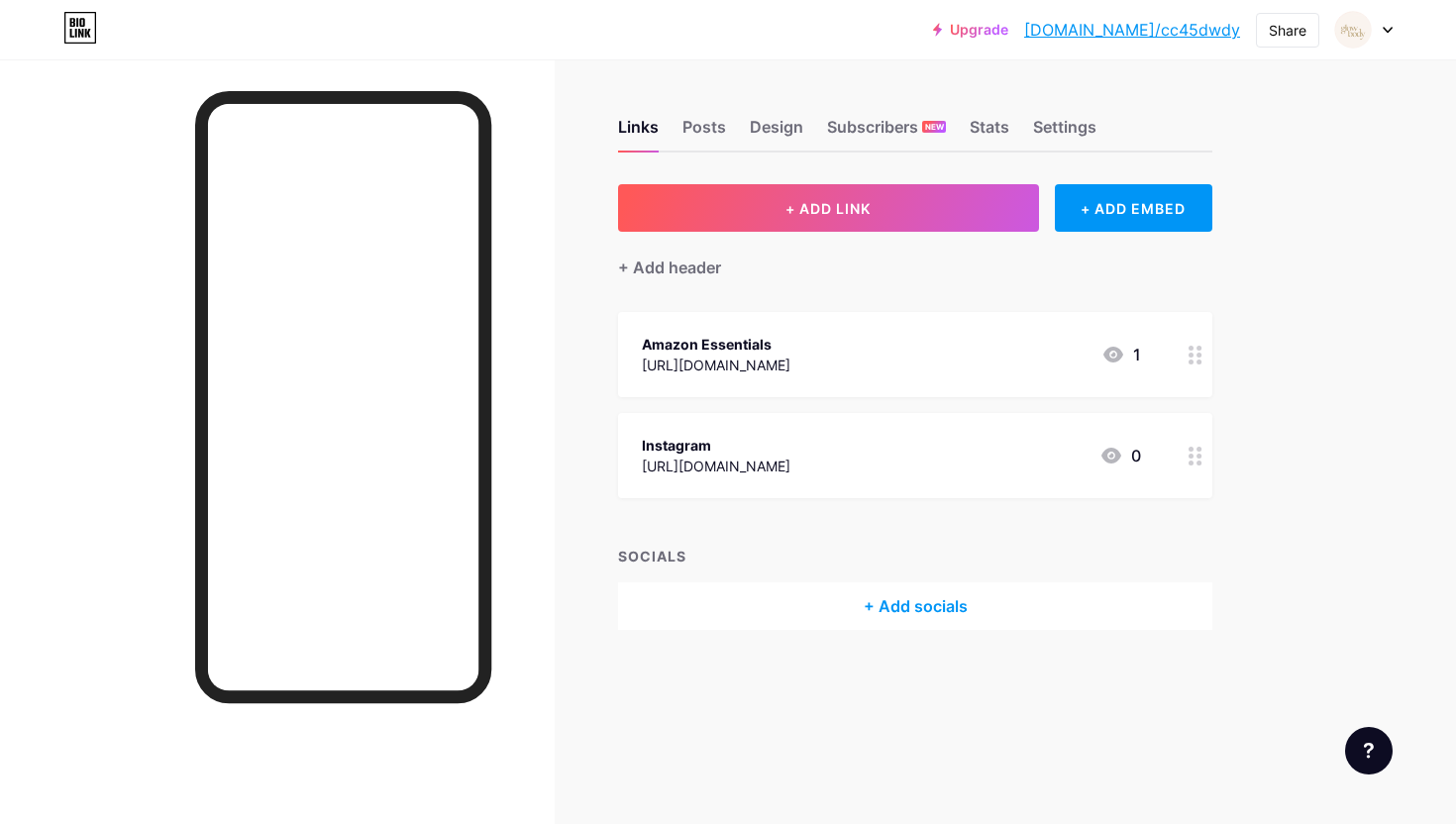 click on "+ Add socials" at bounding box center (915, 606) 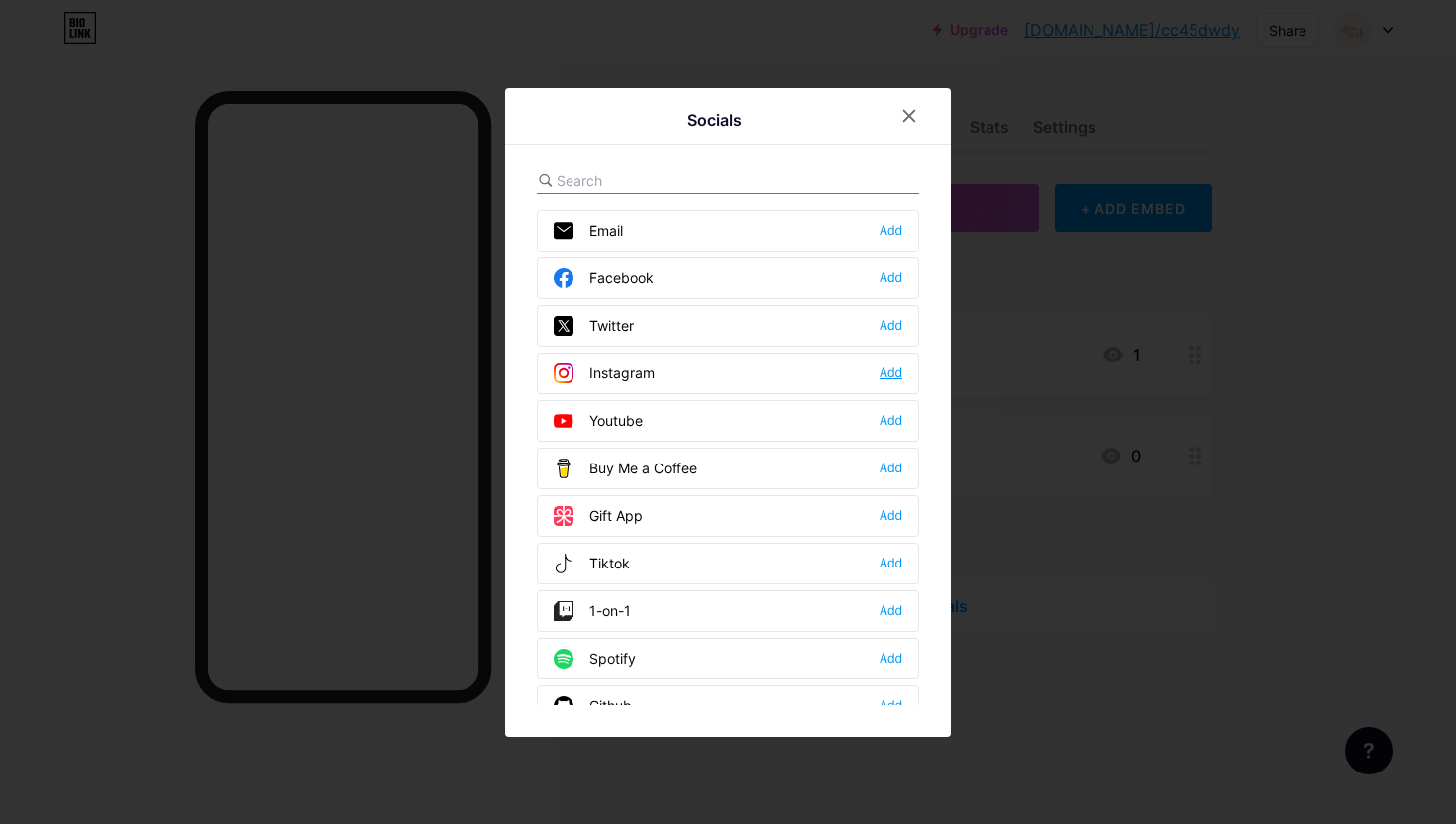 click on "Add" at bounding box center [890, 373] 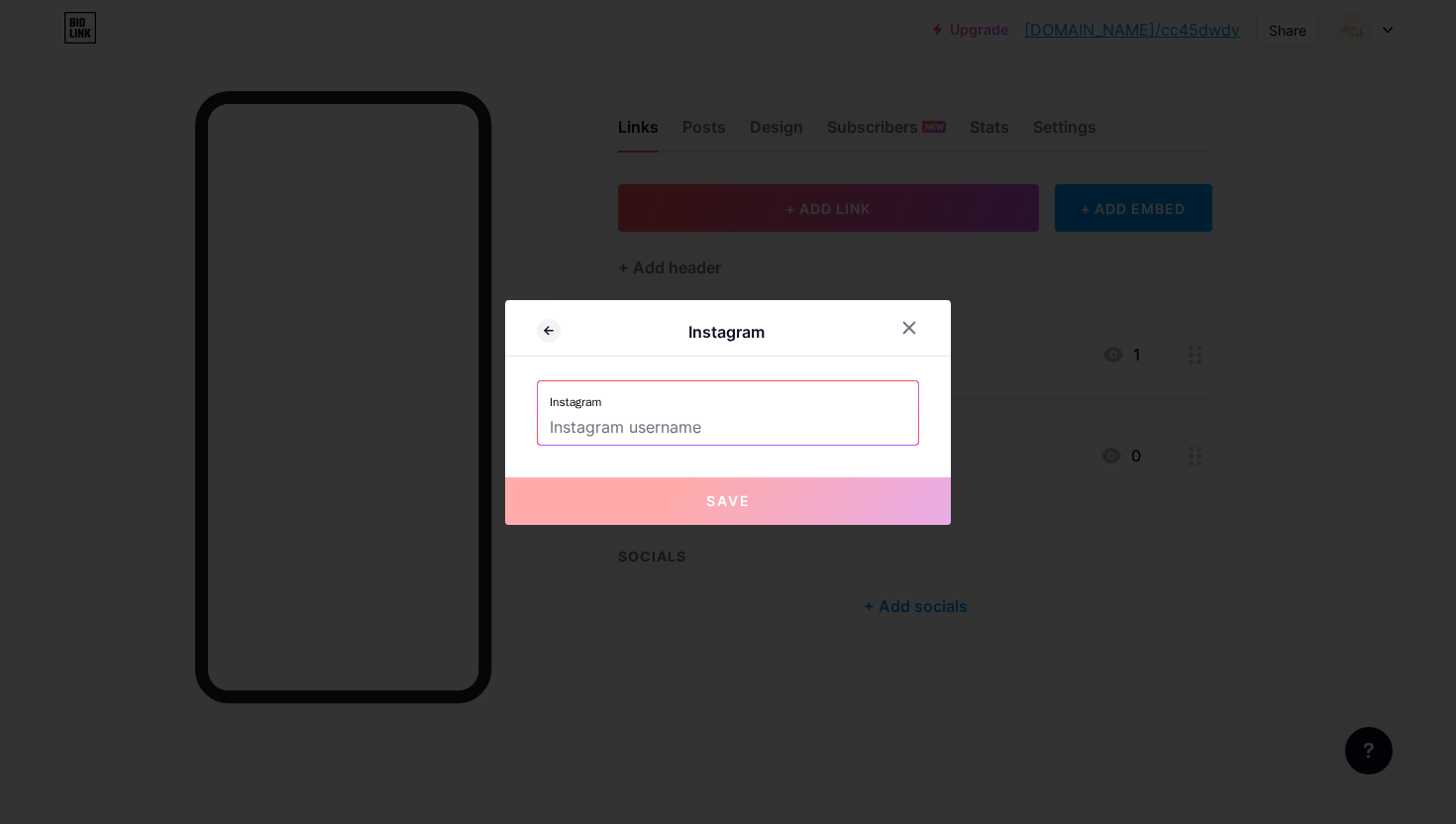 click at bounding box center [728, 428] 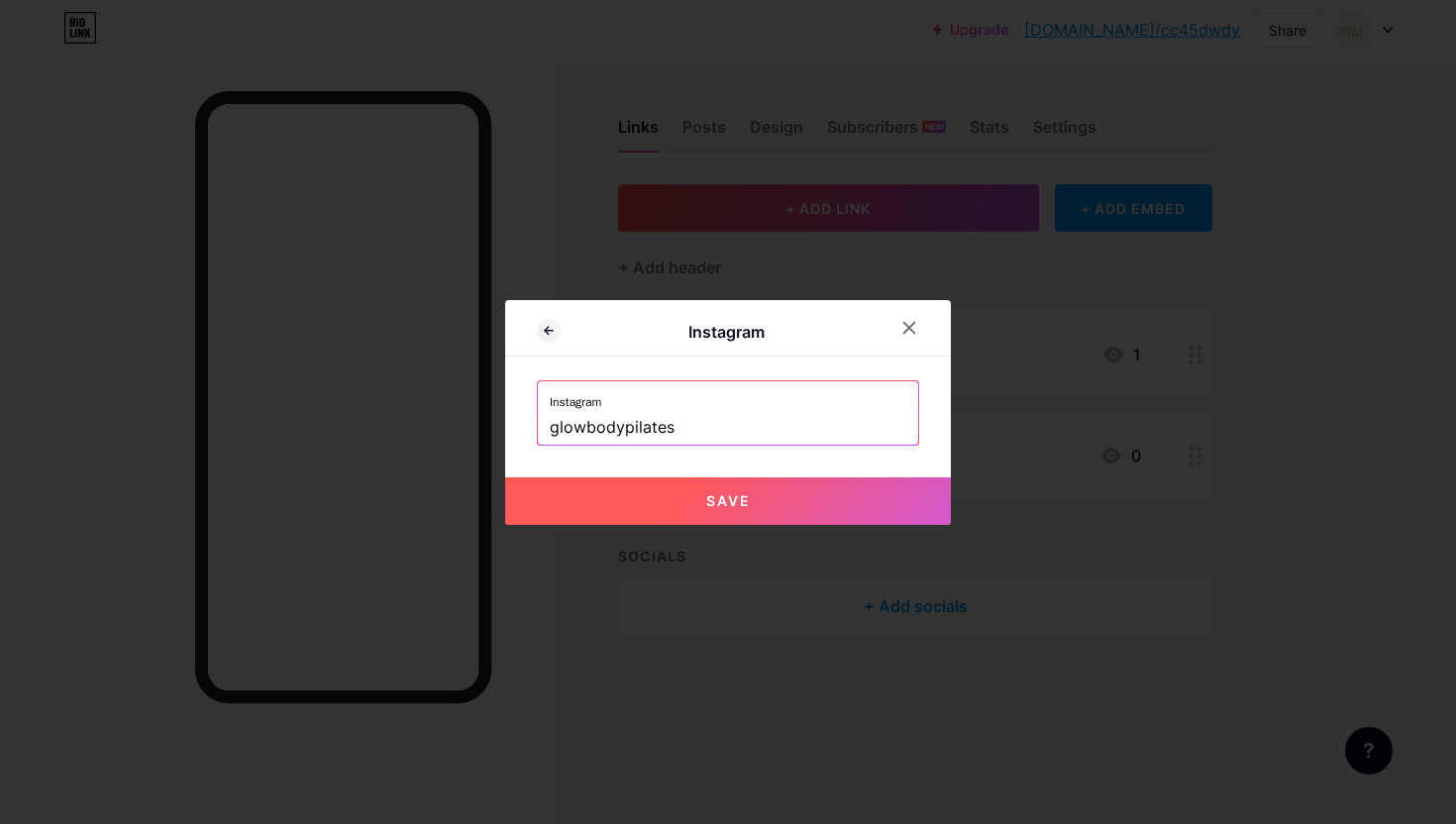 click on "Save" at bounding box center [728, 501] 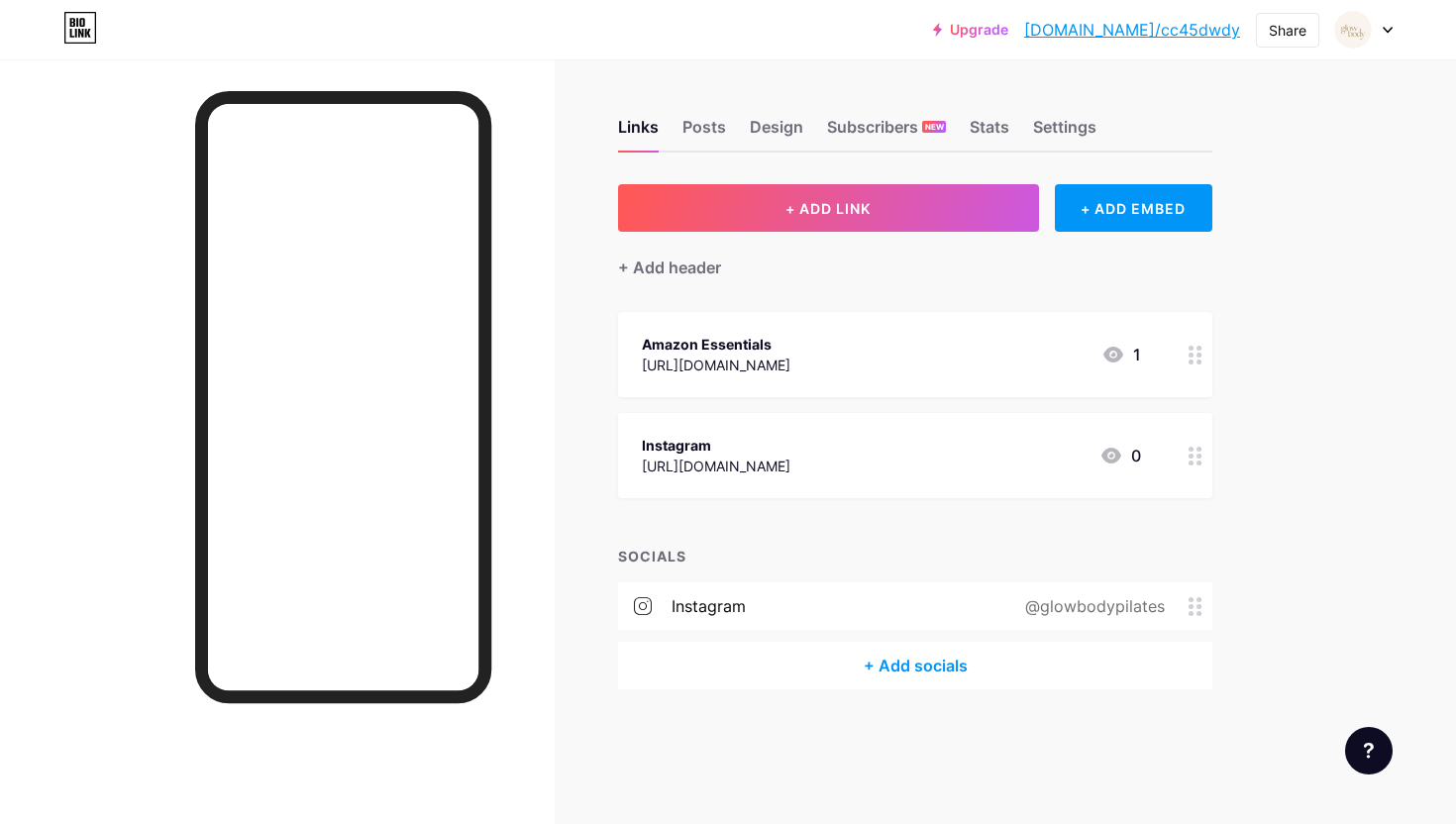click on "+ Add socials" at bounding box center (915, 666) 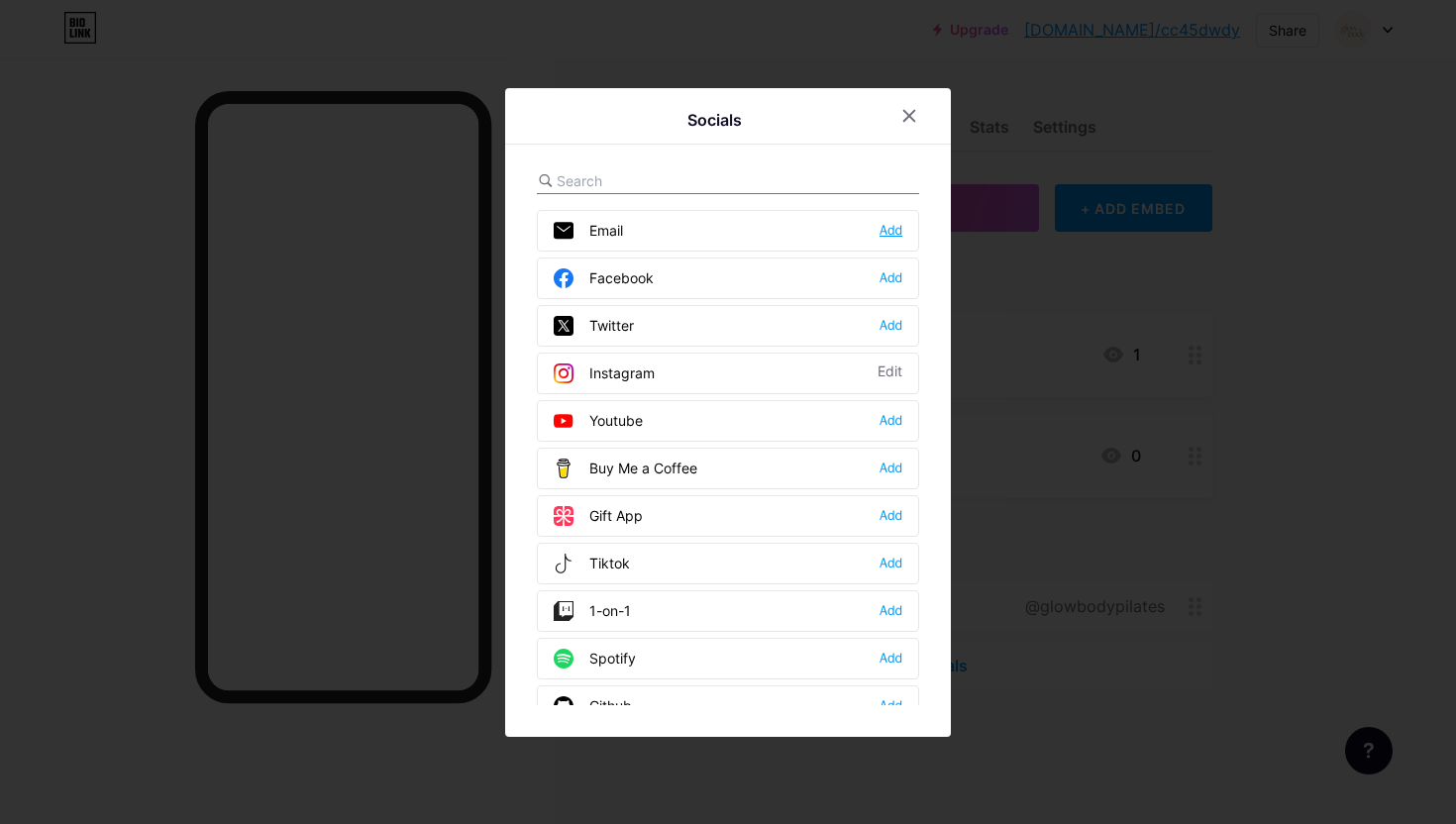 click on "Add" at bounding box center [890, 231] 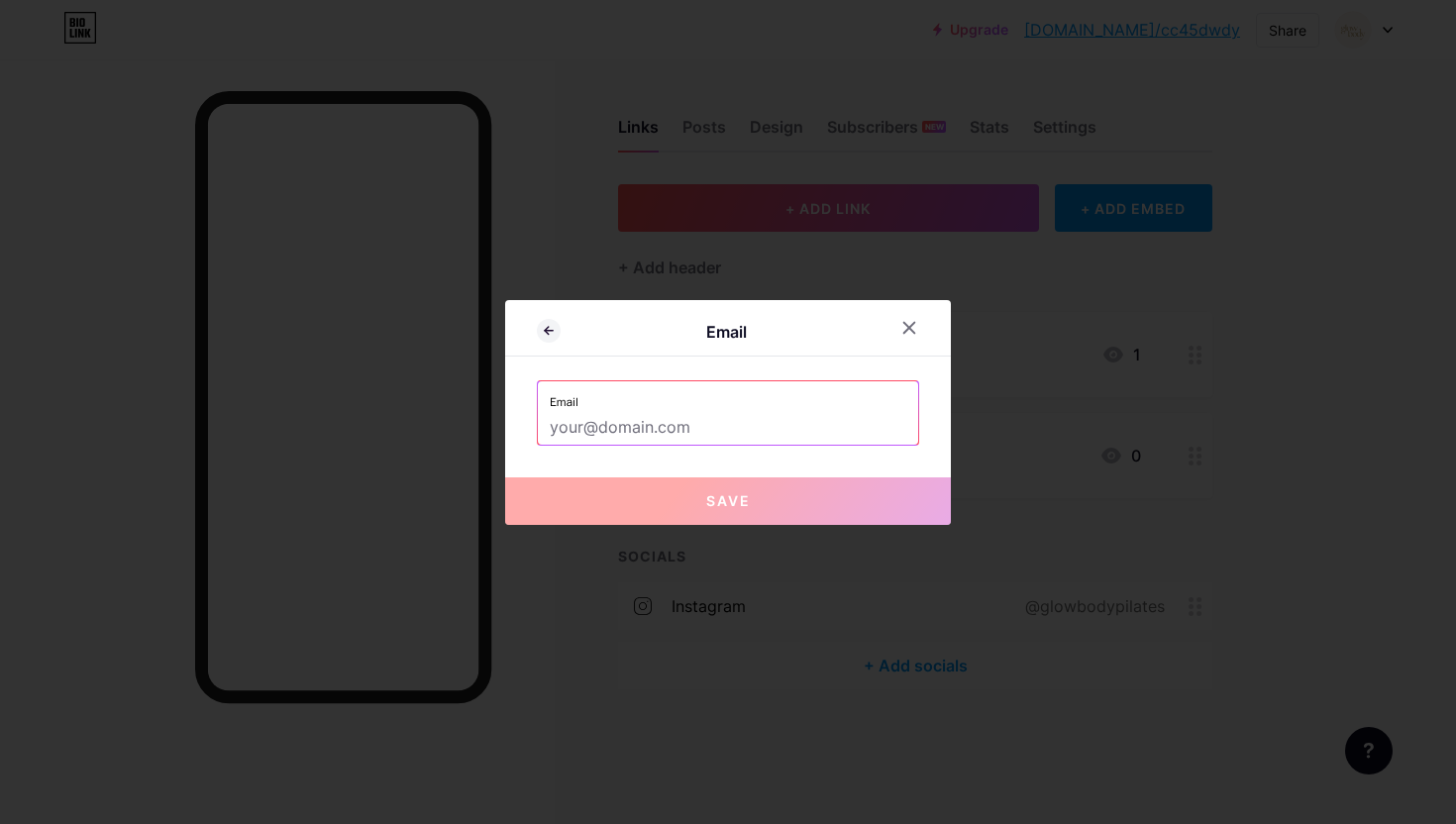 click at bounding box center [728, 428] 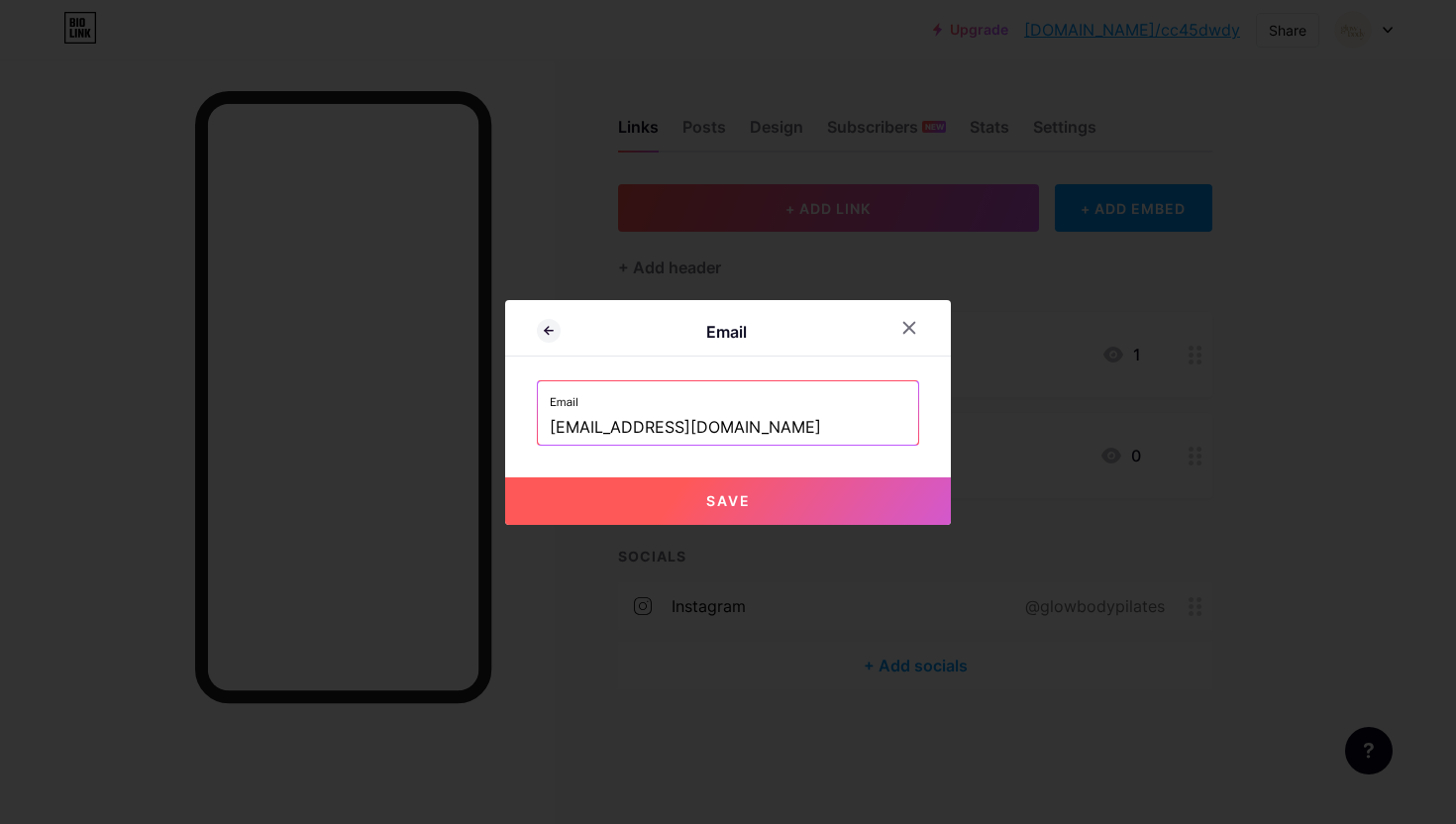 click on "Save" at bounding box center (728, 501) 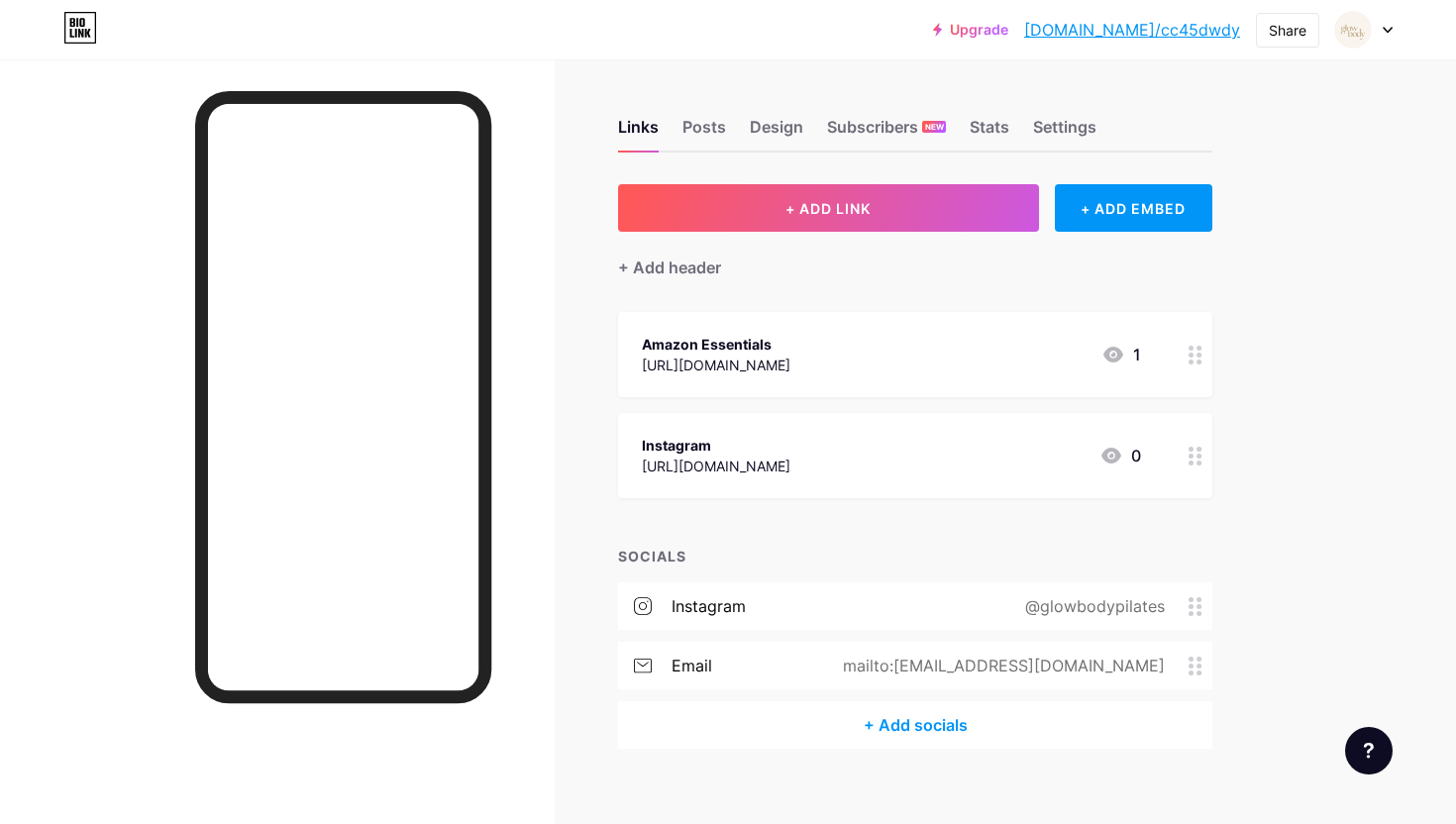 click on "+ Add socials" at bounding box center (915, 725) 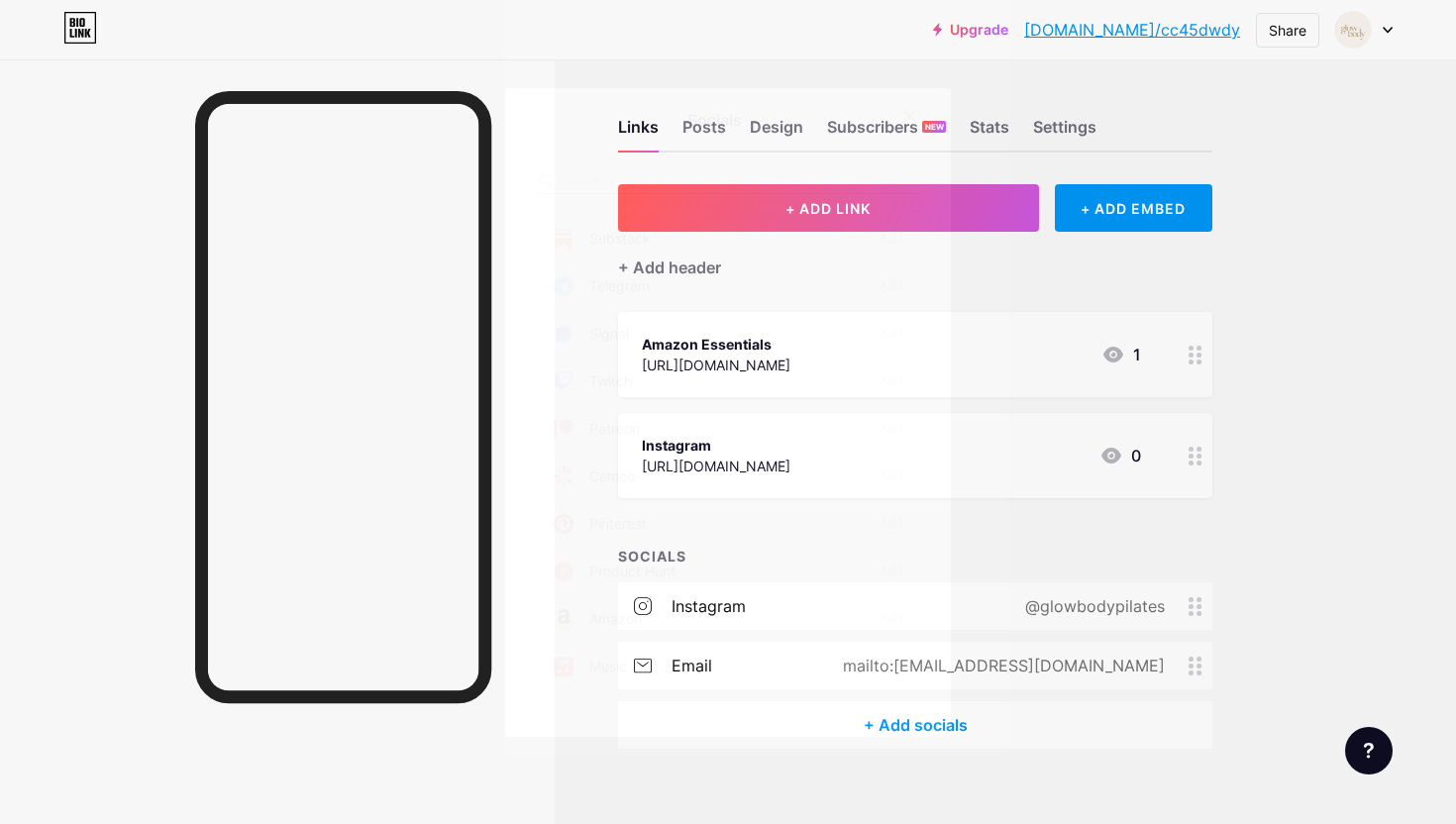 scroll, scrollTop: 975, scrollLeft: 0, axis: vertical 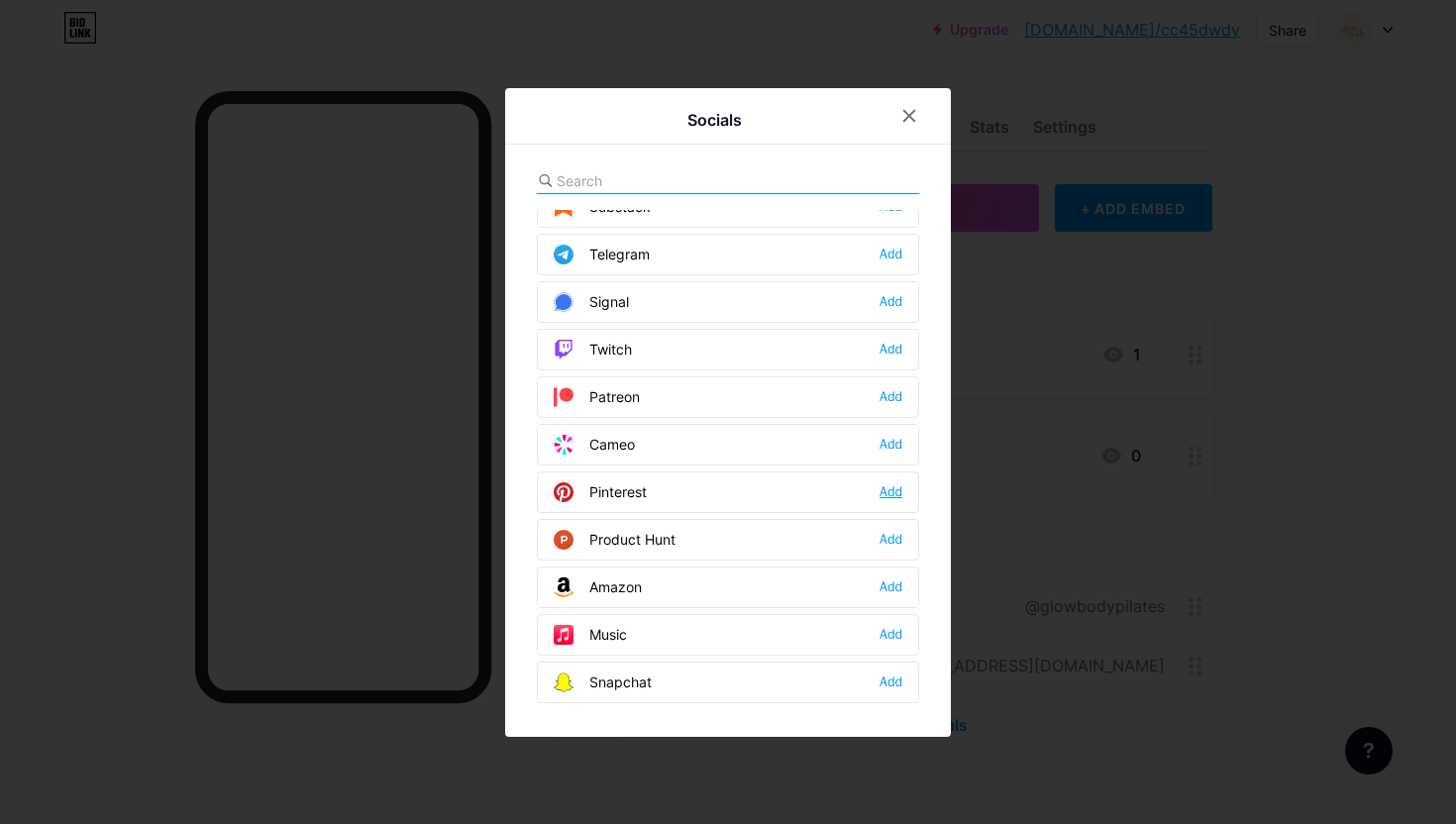 click on "Add" at bounding box center (890, 492) 